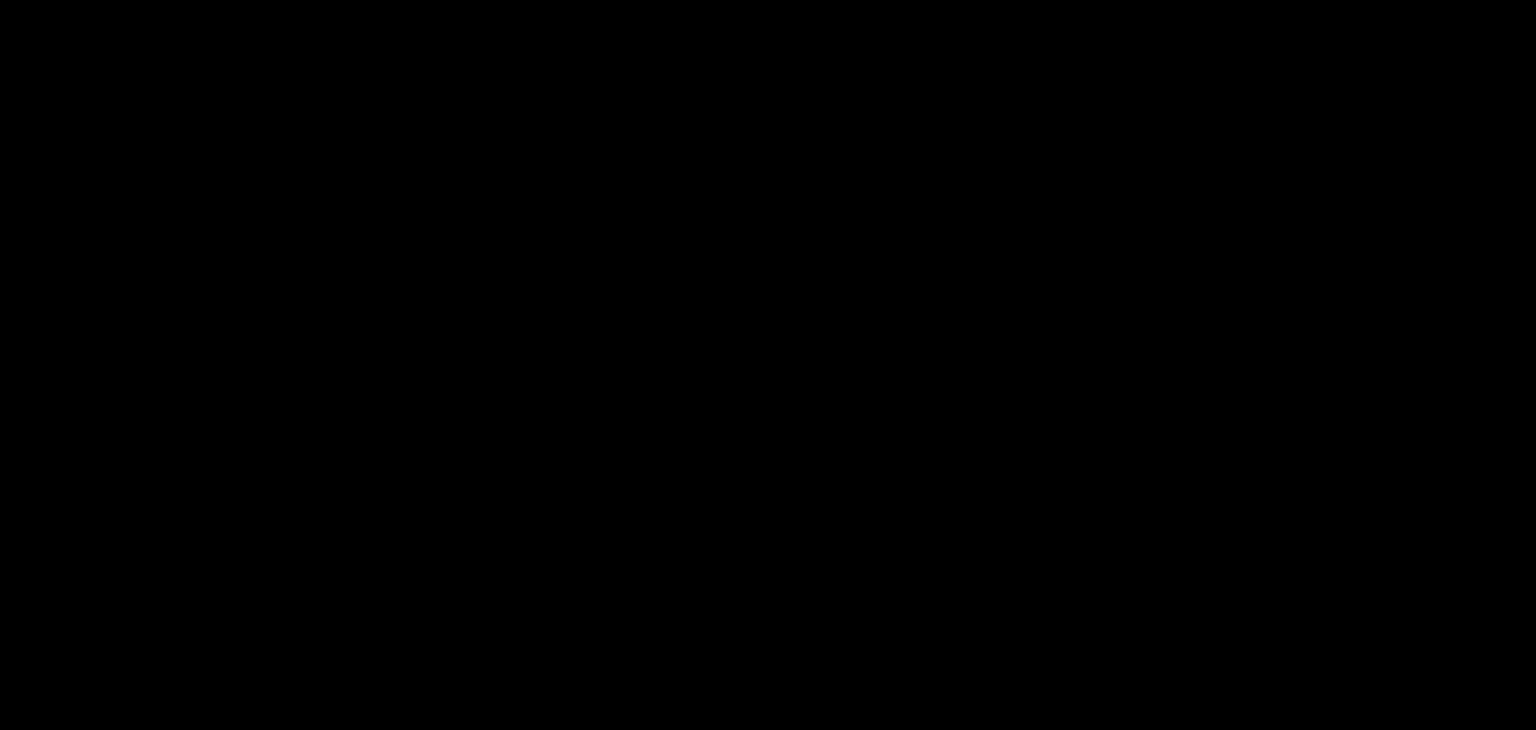 scroll, scrollTop: 0, scrollLeft: 0, axis: both 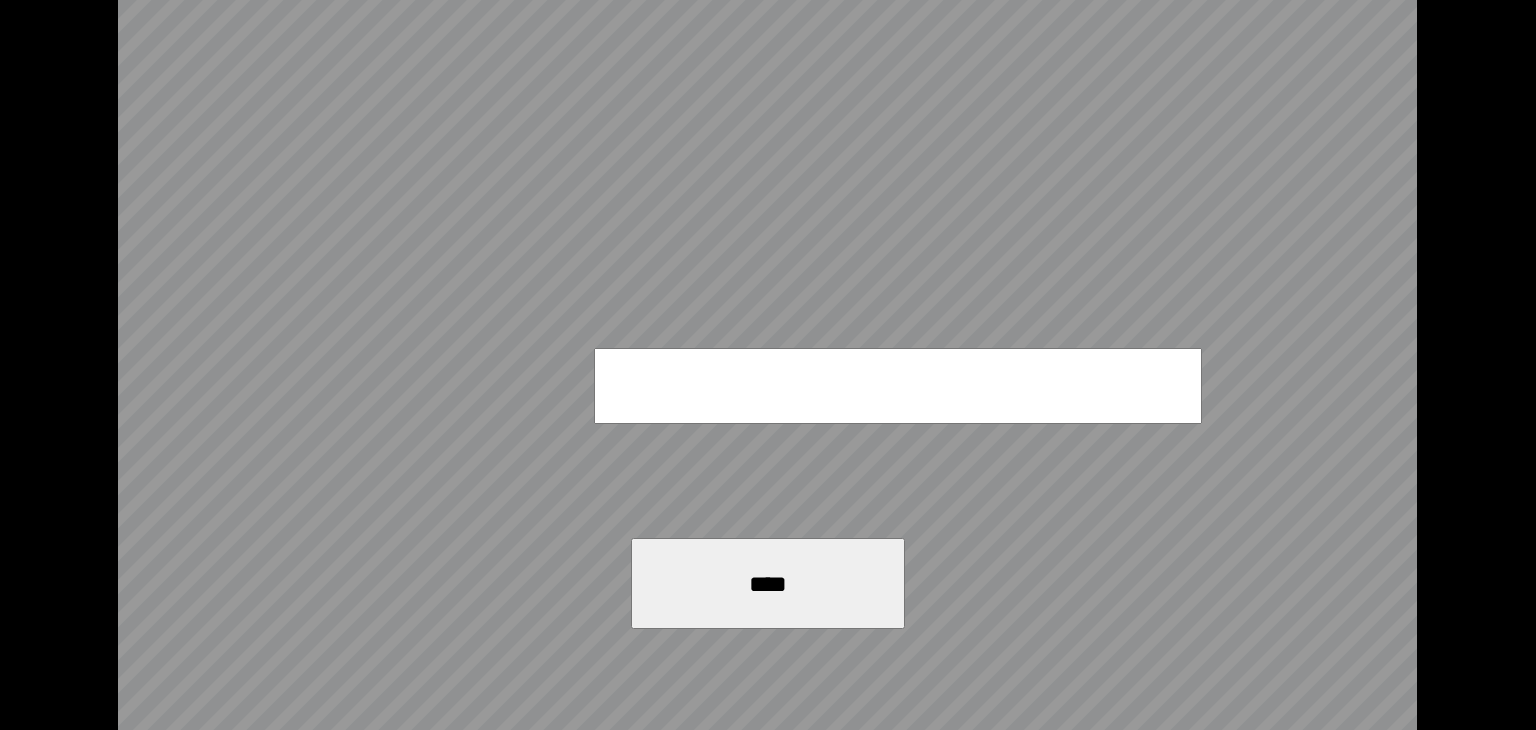 click at bounding box center (898, 386) 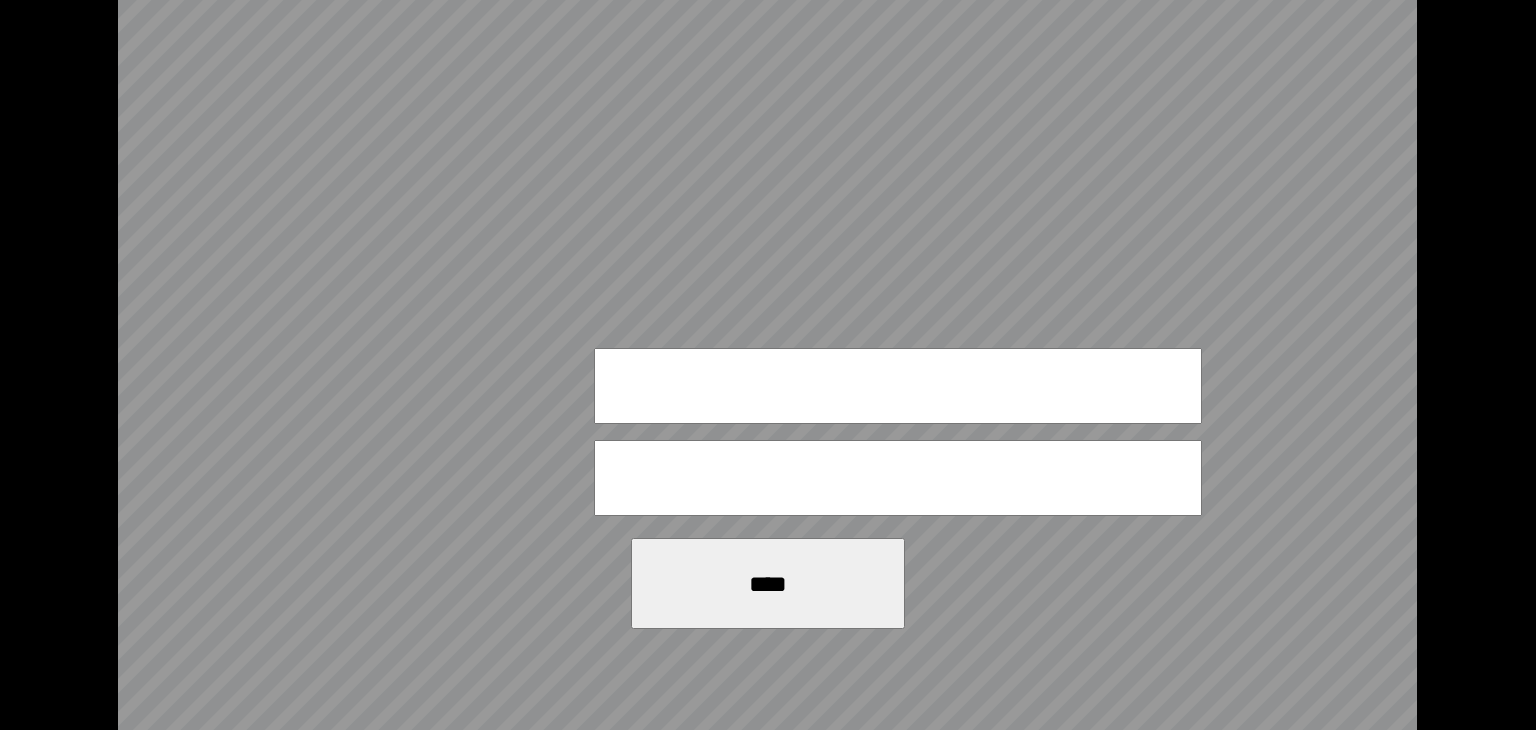 click on "****" at bounding box center [767, 365] 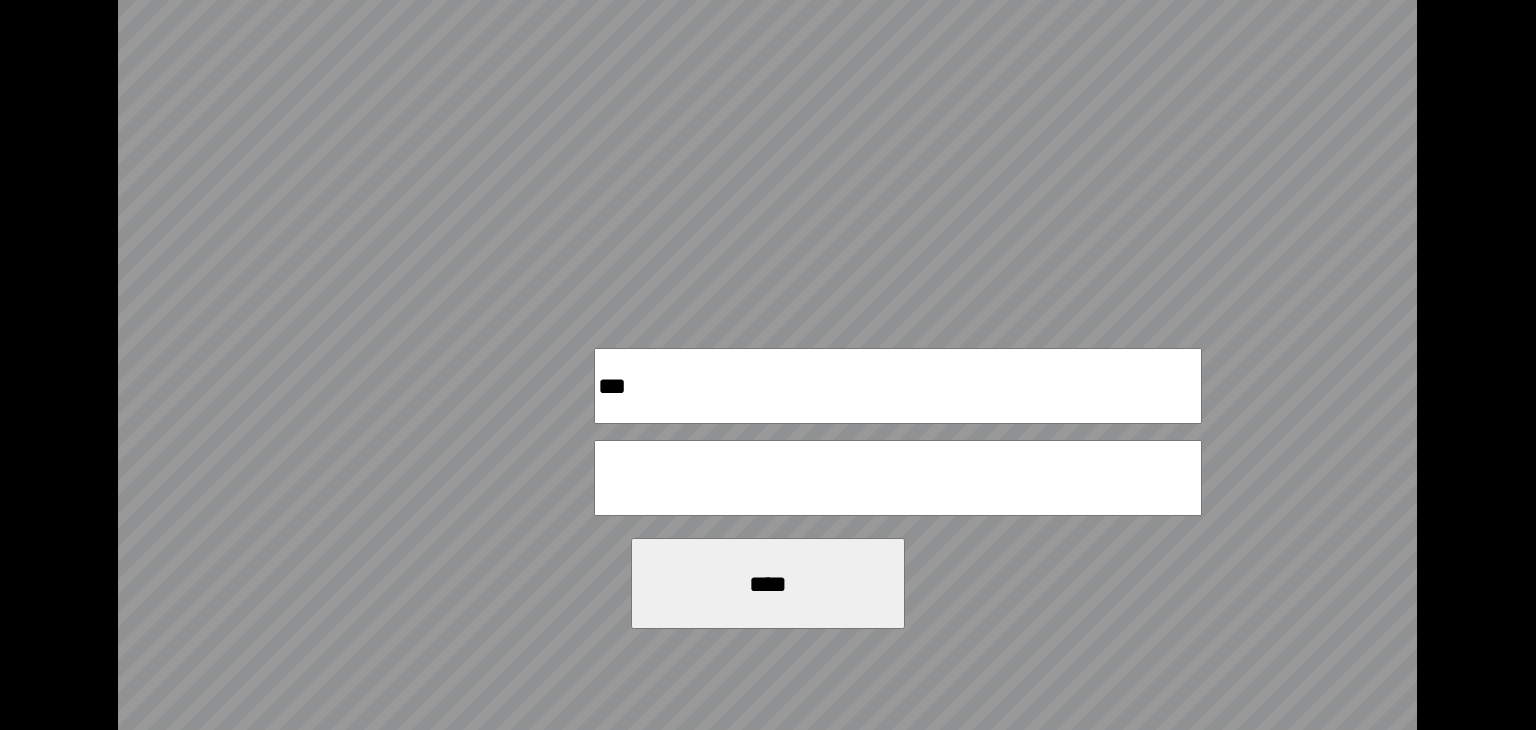 type on "***" 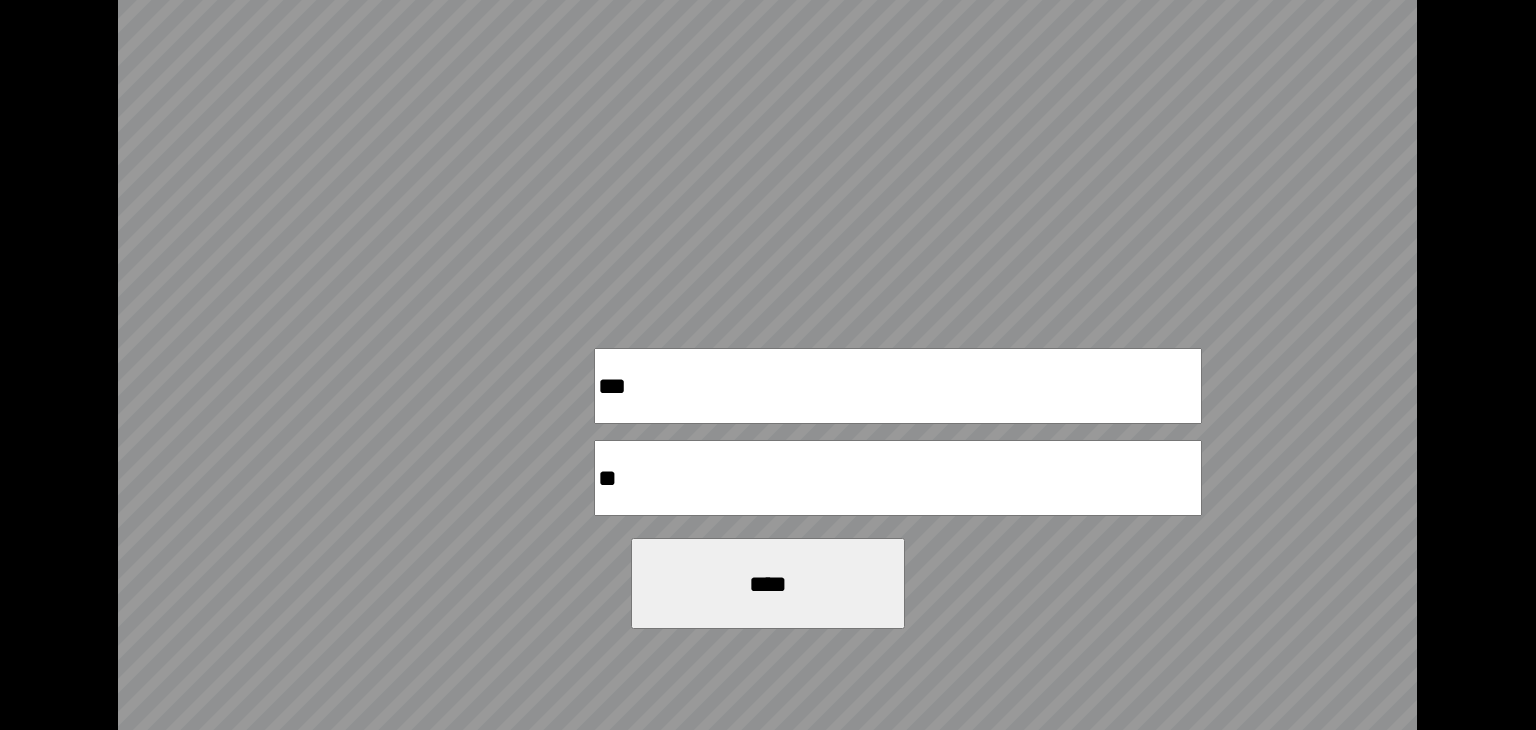type on "*" 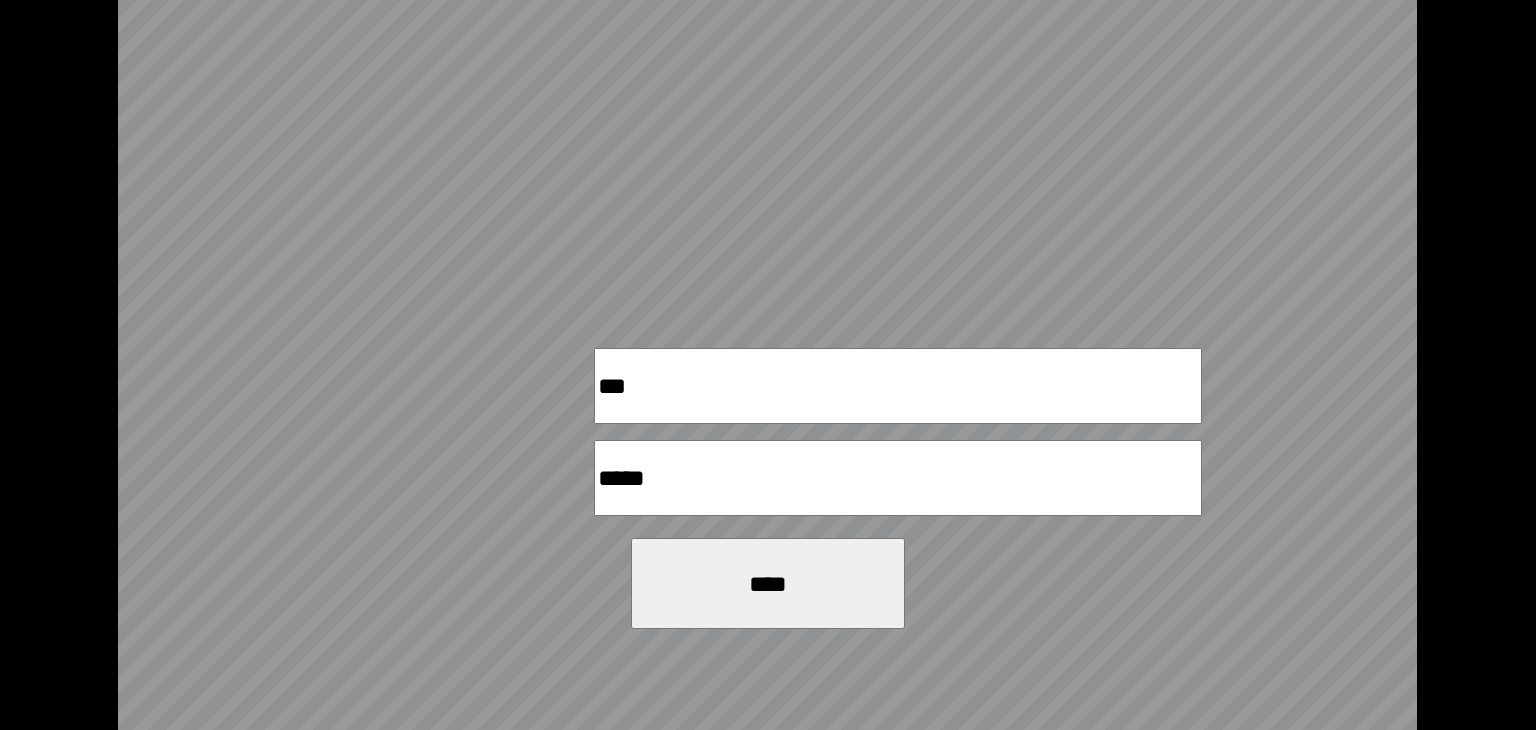 type on "*****" 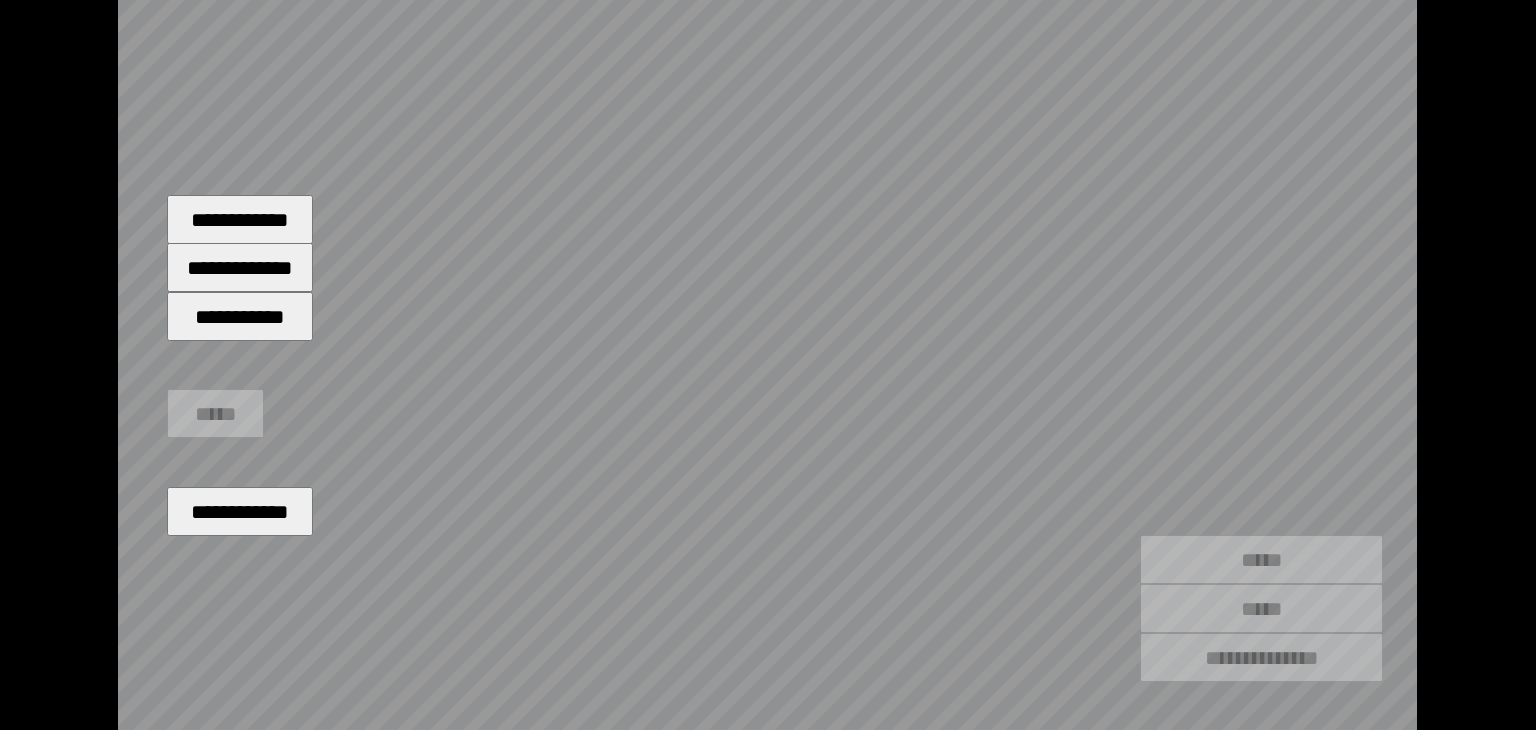 type on "*****" 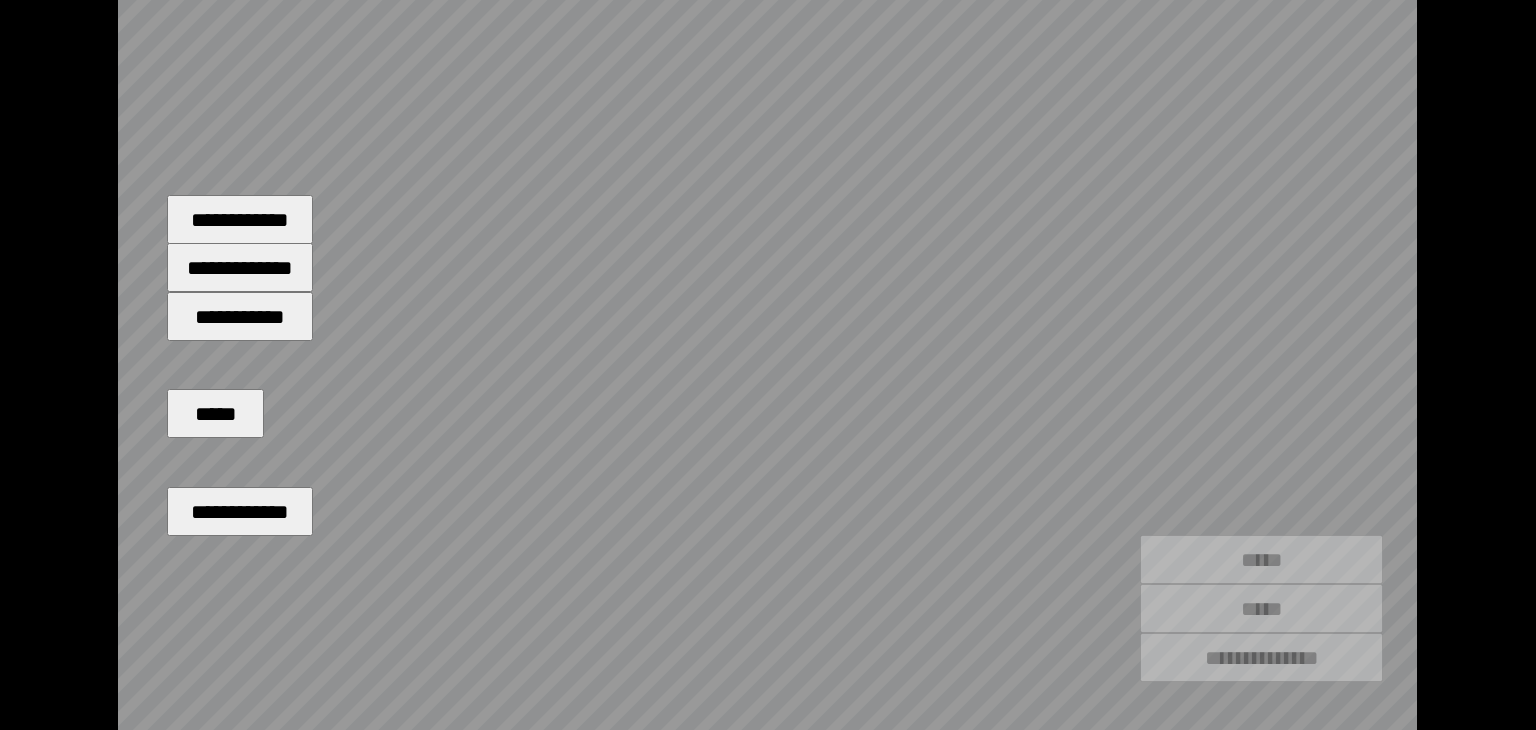 click on "**********" at bounding box center (240, 219) 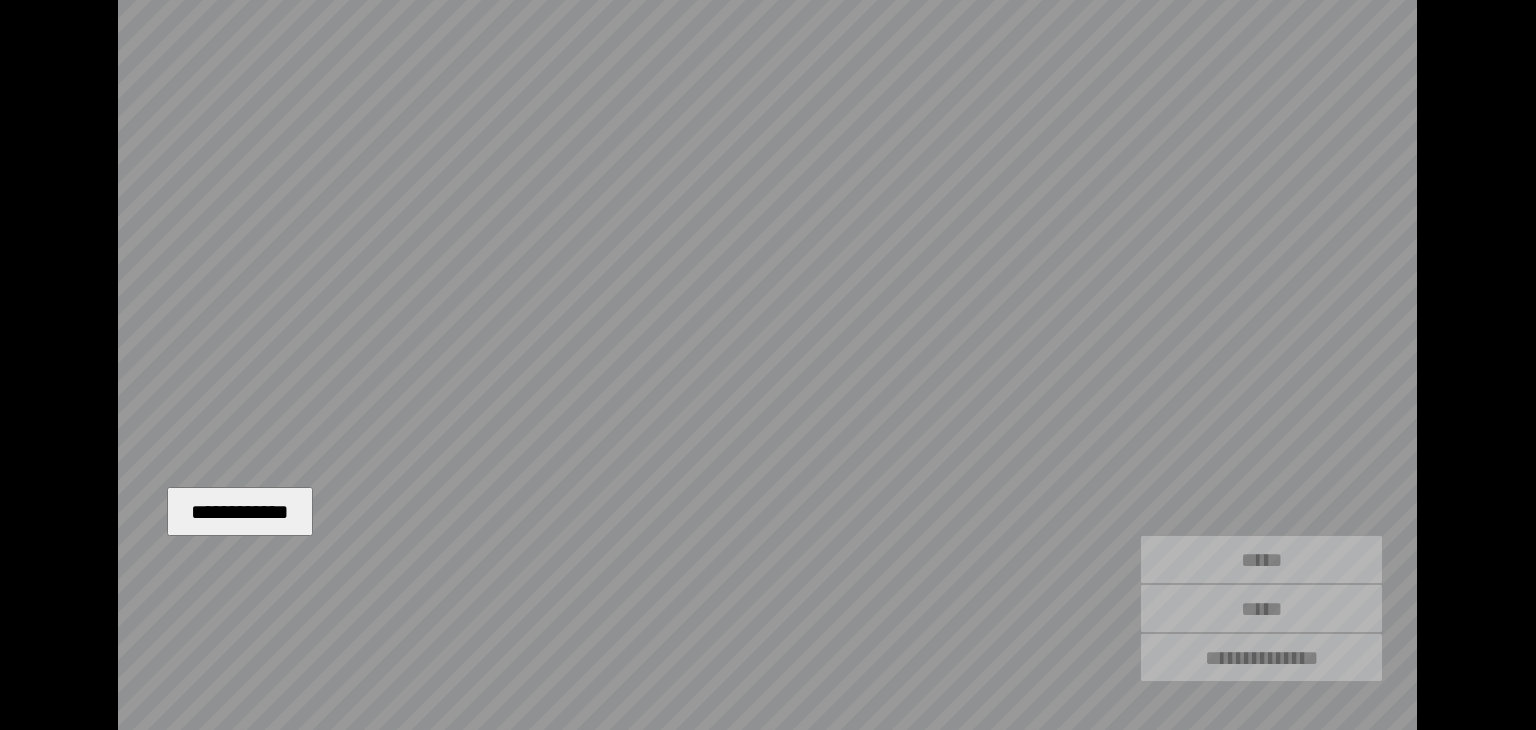 type on "*****" 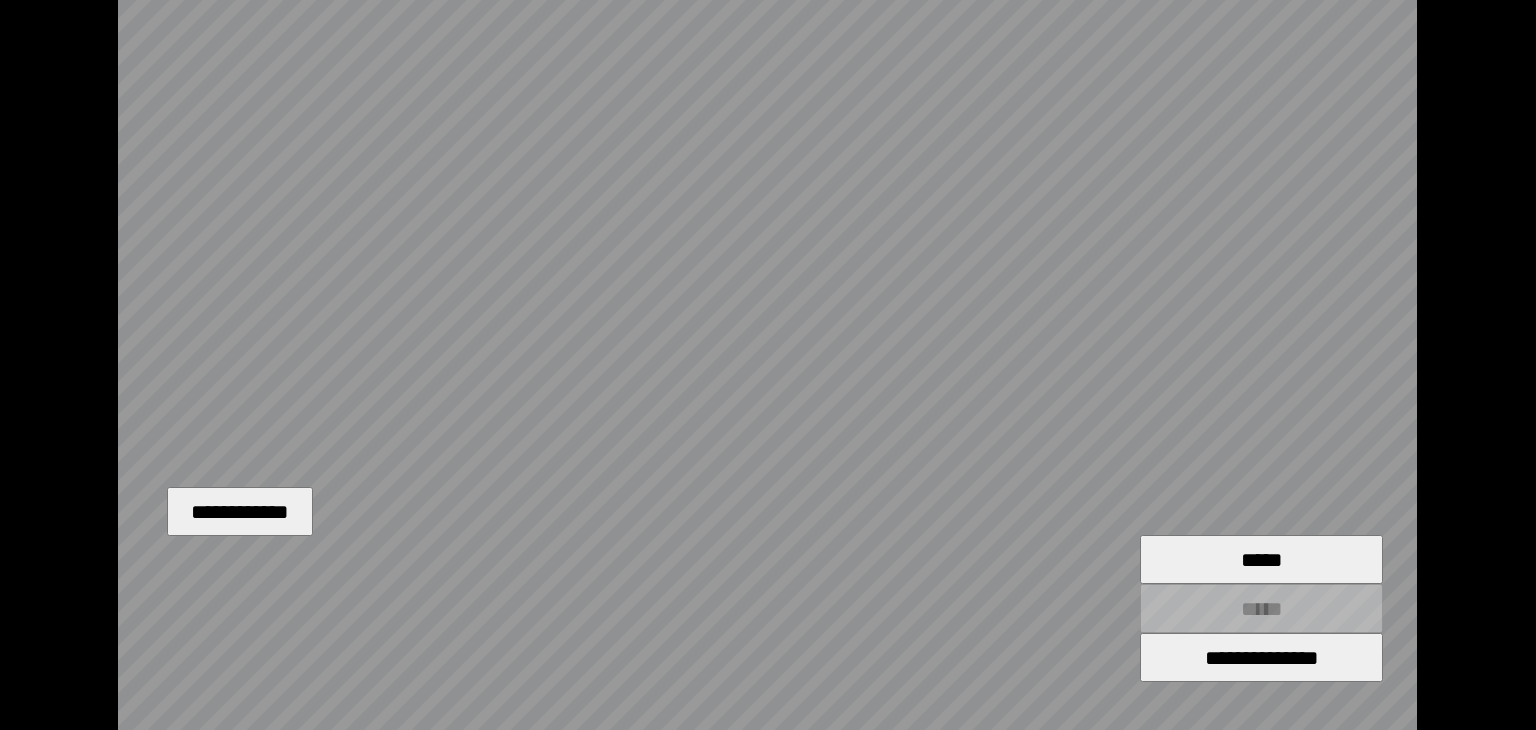 drag, startPoint x: 884, startPoint y: 323, endPoint x: 604, endPoint y: 380, distance: 285.7429 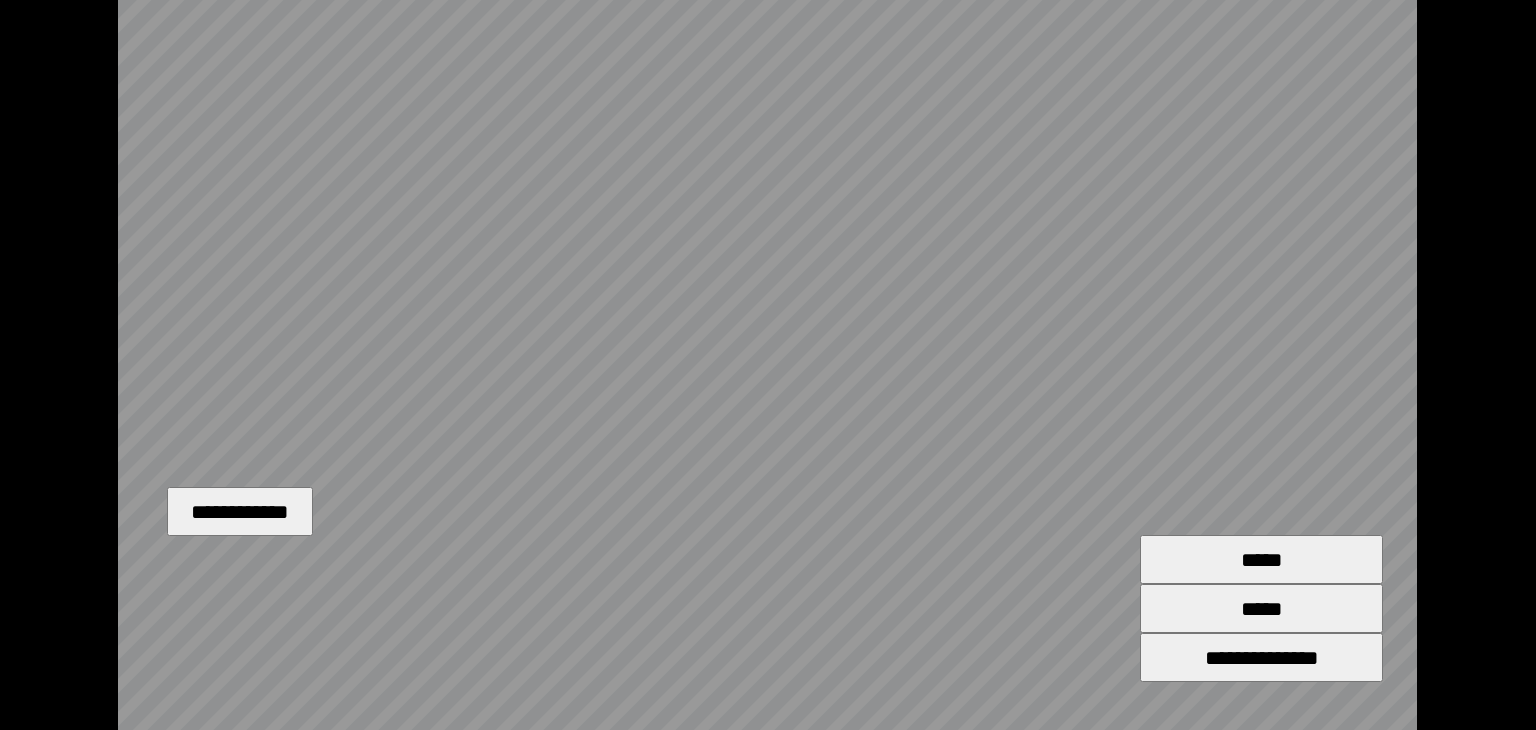 type on "*****" 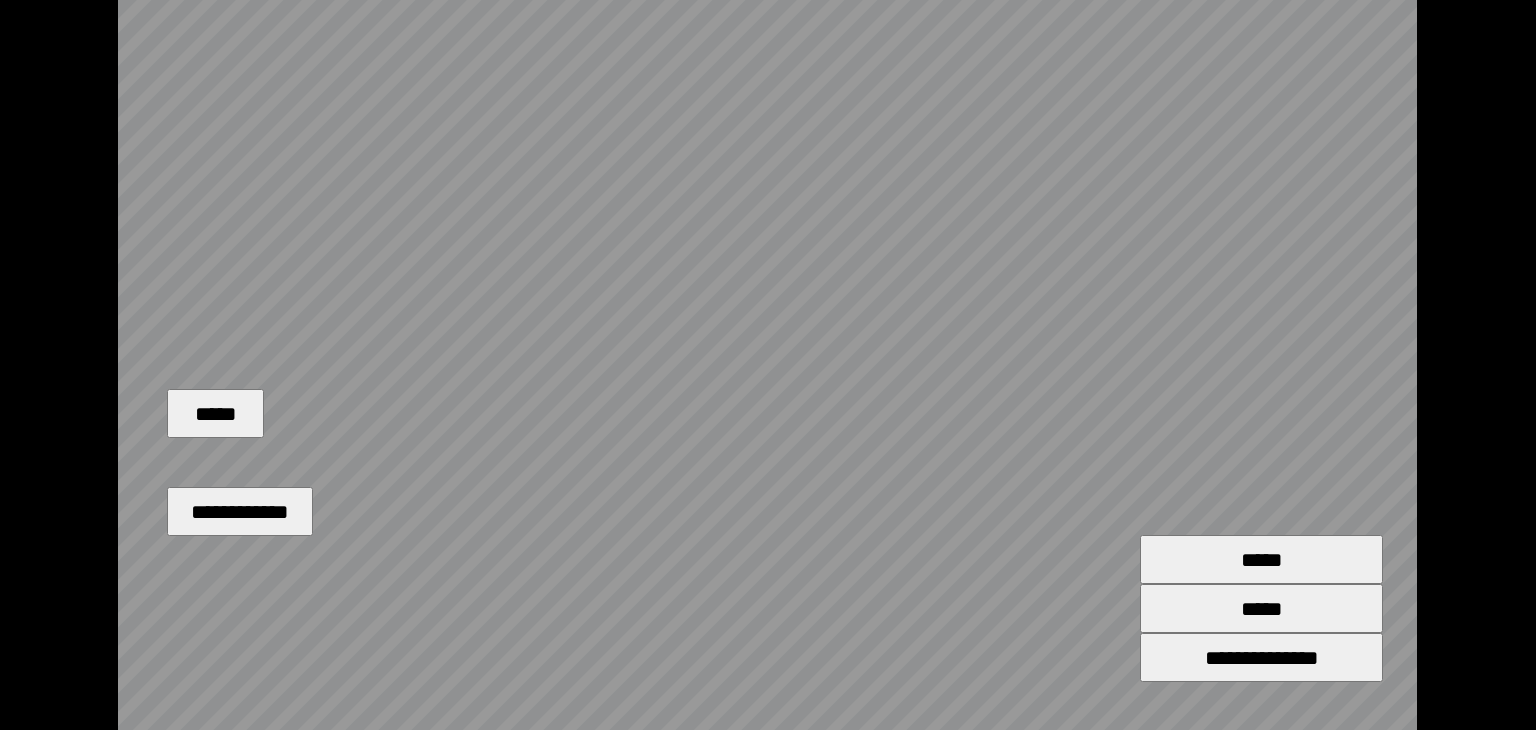 drag, startPoint x: 928, startPoint y: 241, endPoint x: 915, endPoint y: 215, distance: 29.068884 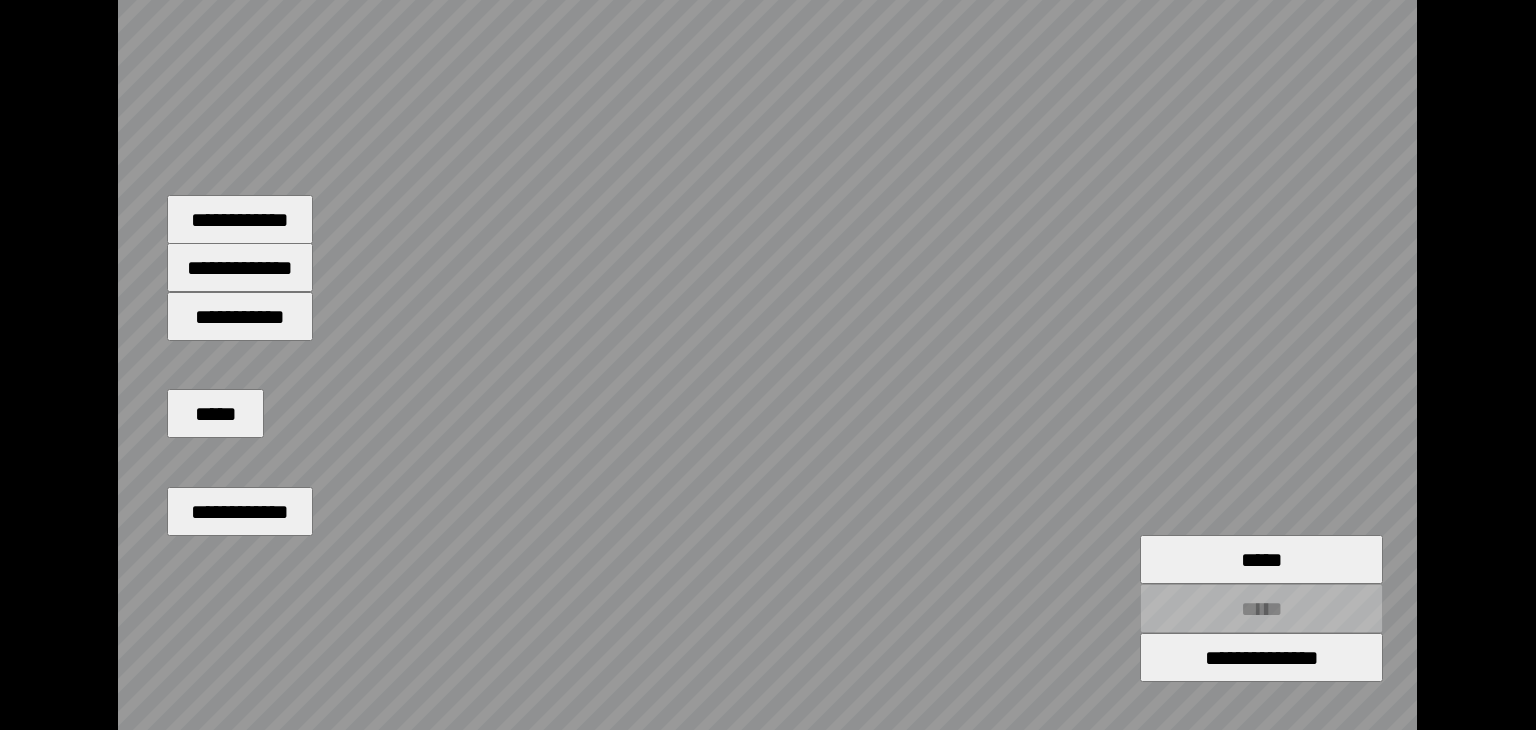 click on "**********" at bounding box center [240, 219] 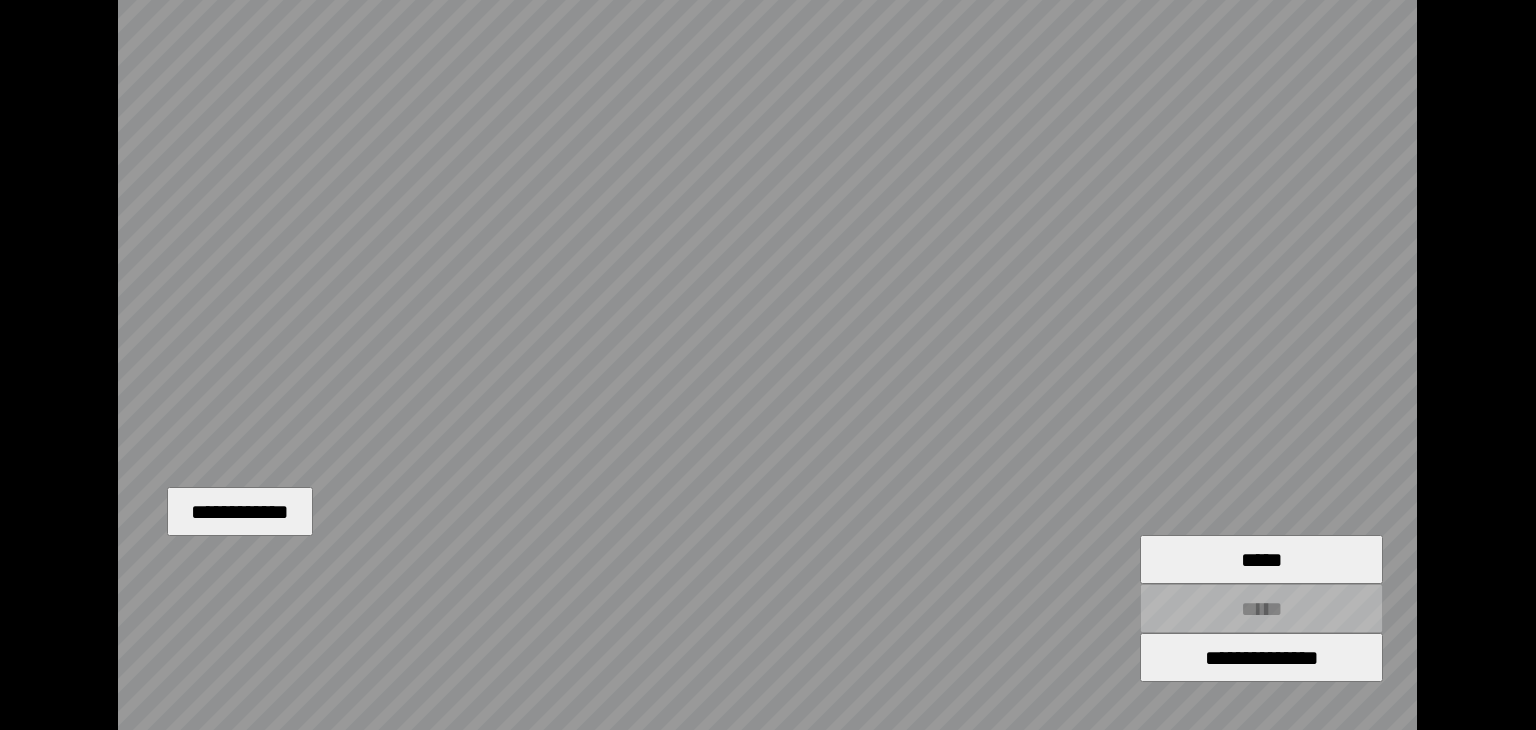 drag, startPoint x: 681, startPoint y: 357, endPoint x: 690, endPoint y: 266, distance: 91.44397 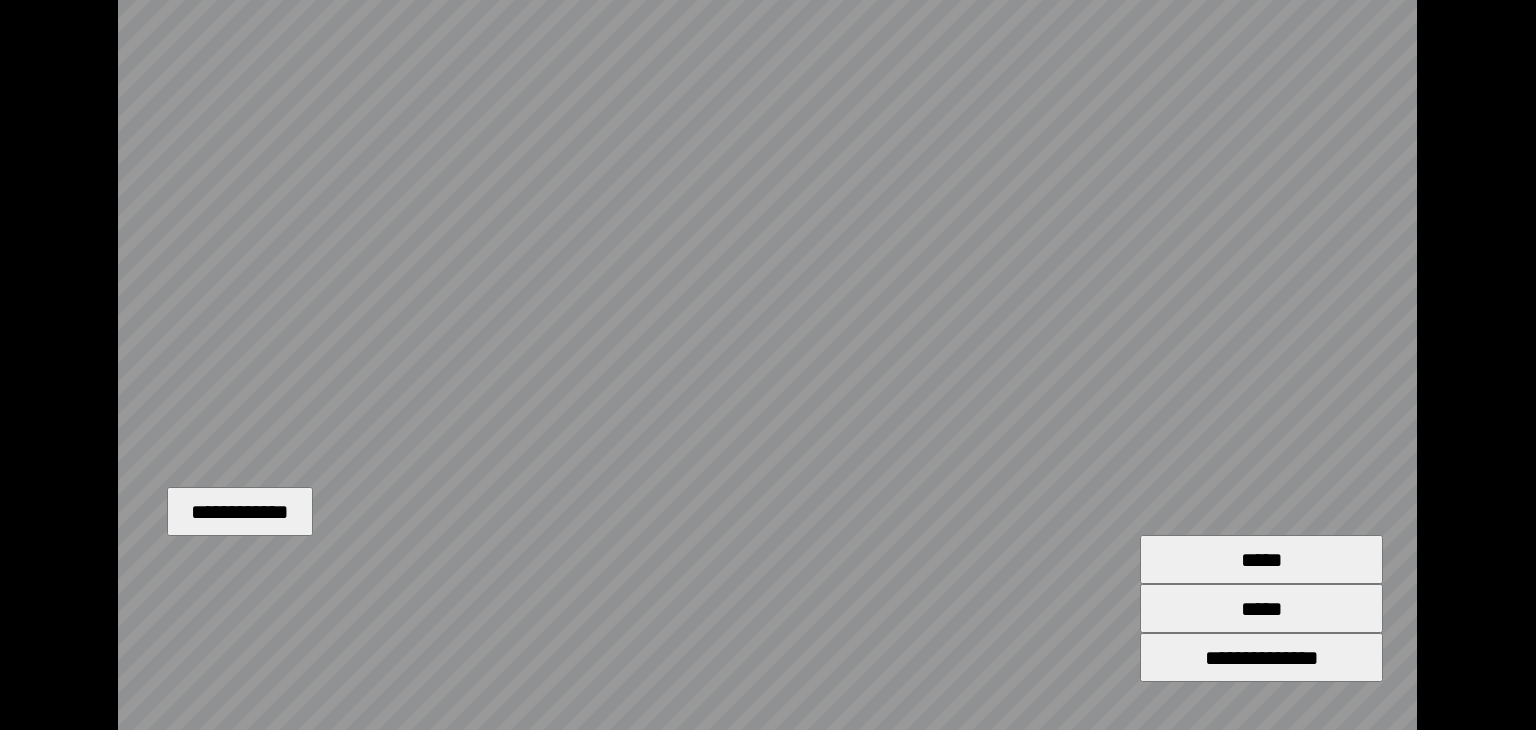 type on "*****" 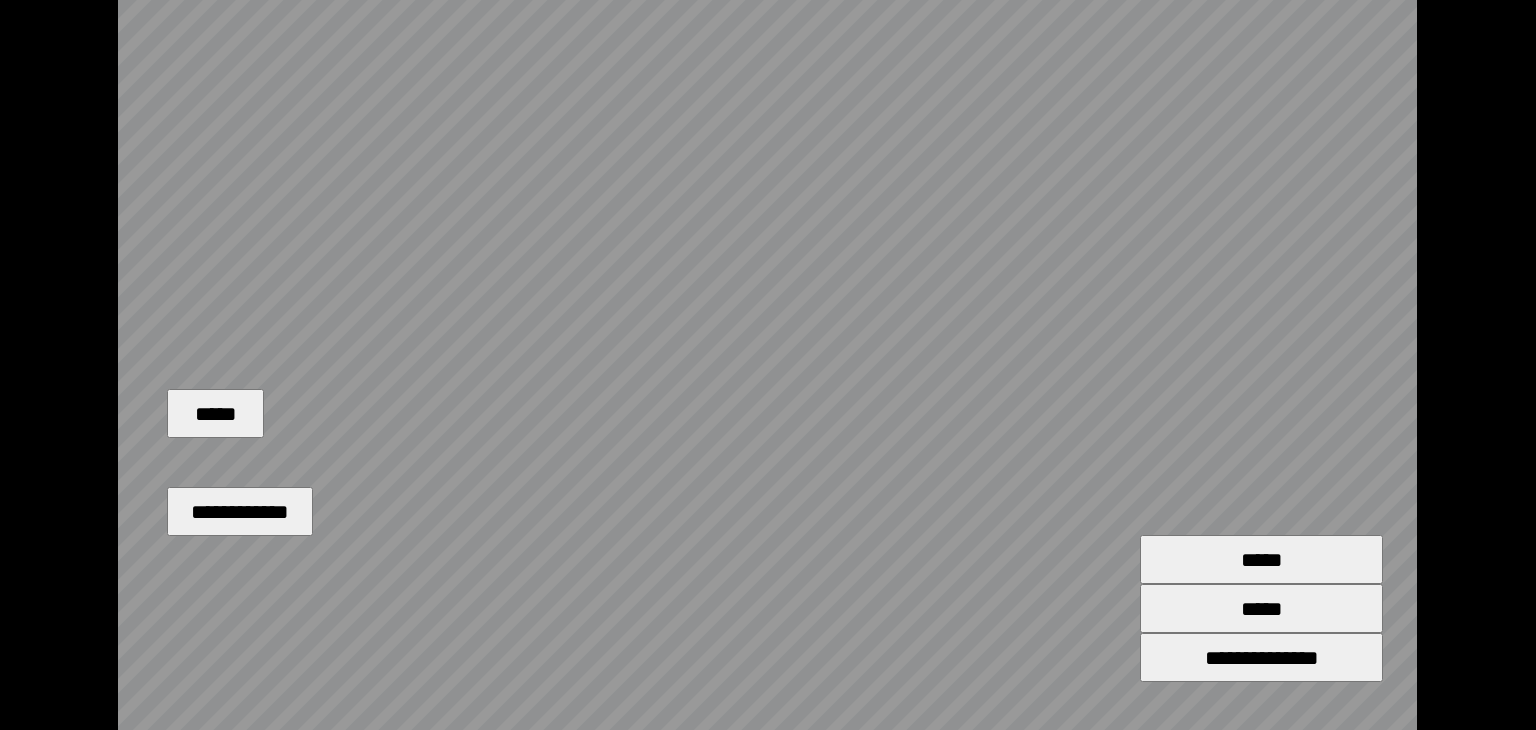 type on "*****" 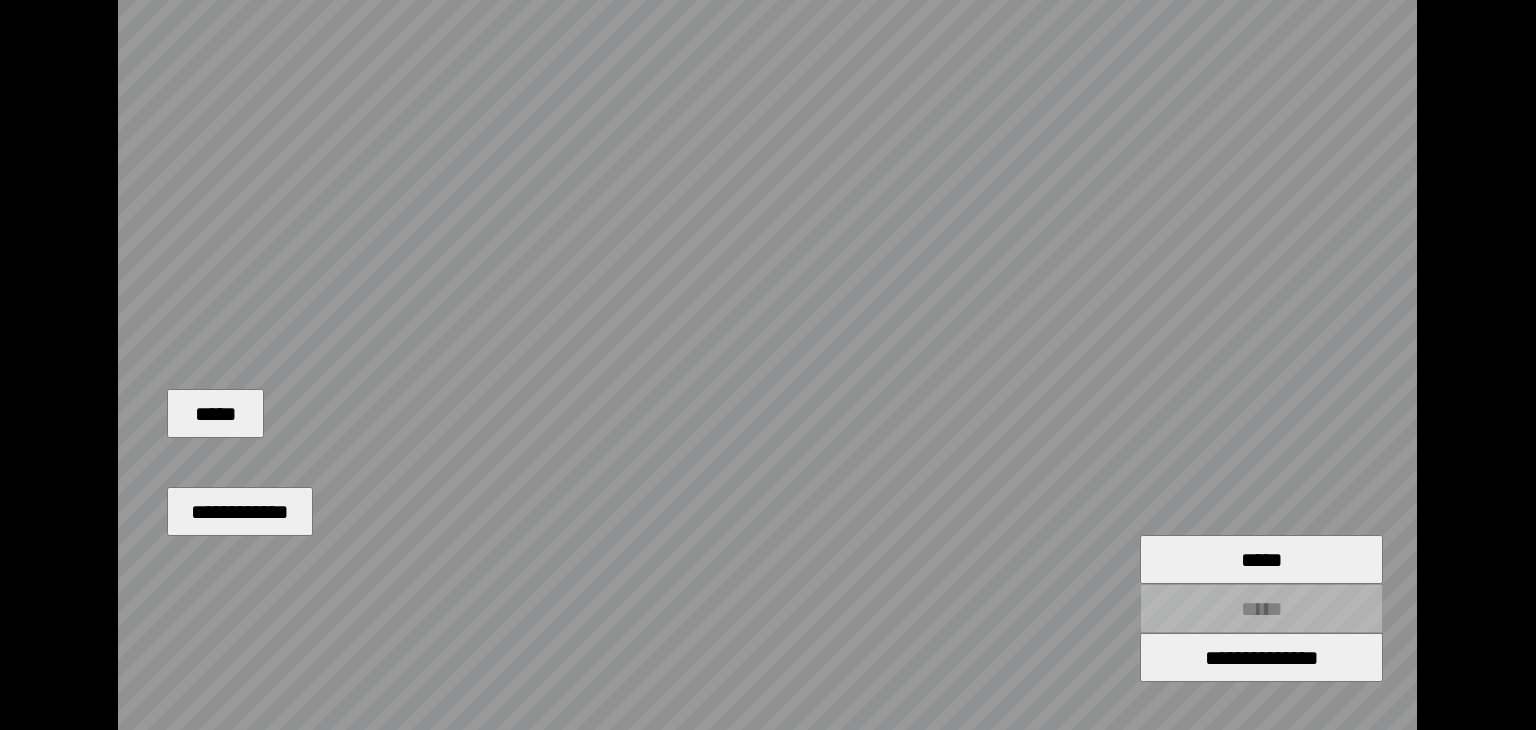 type on "*****" 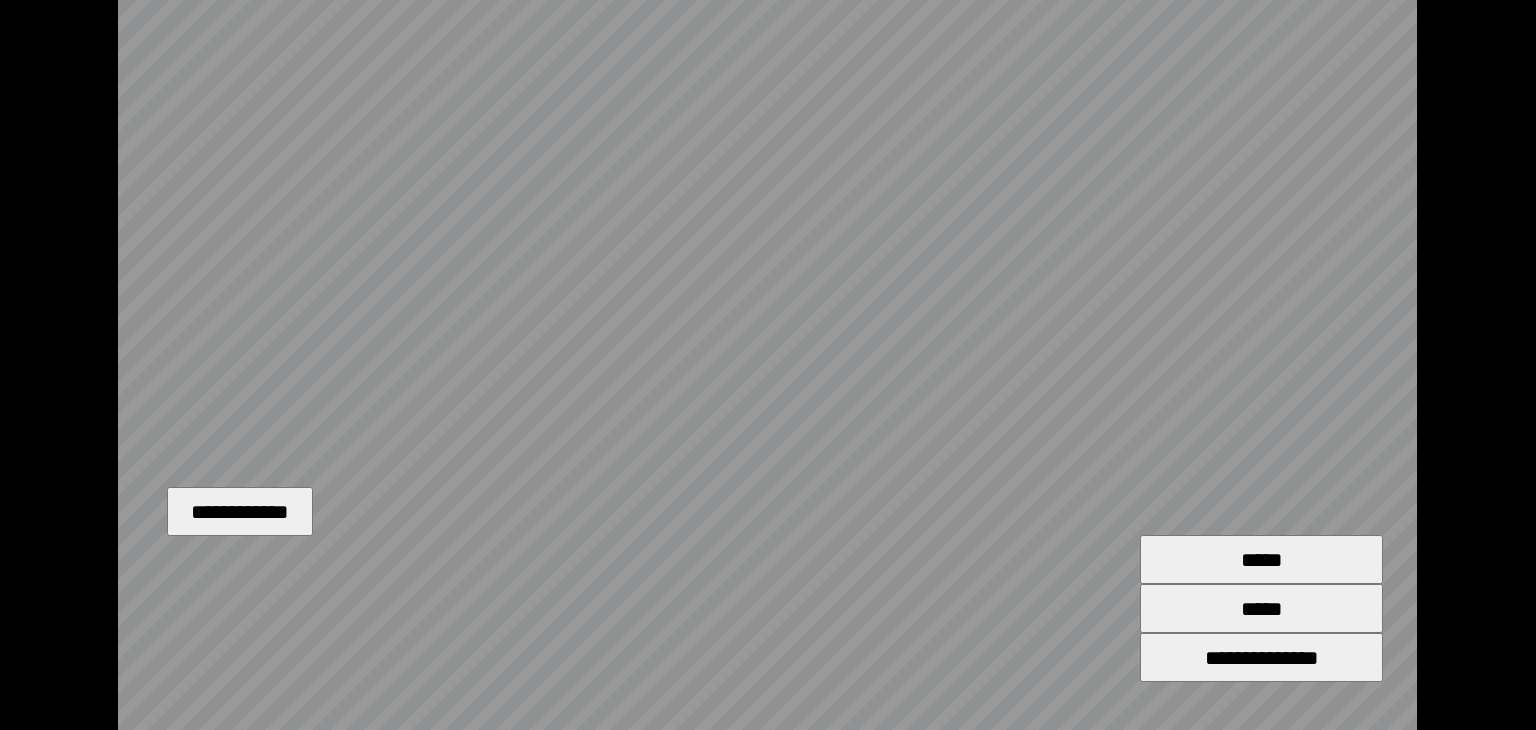 type on "*****" 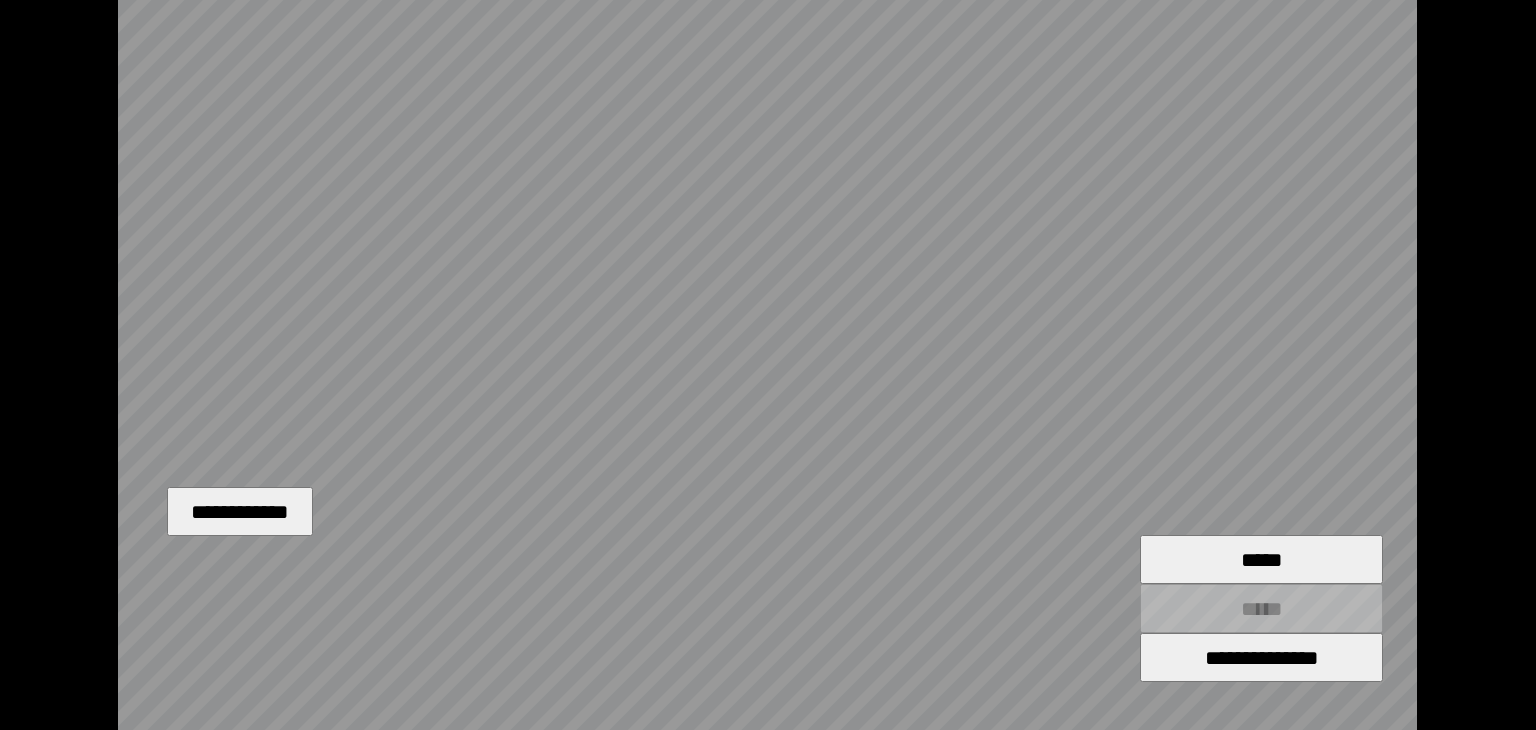 drag, startPoint x: 759, startPoint y: 166, endPoint x: 868, endPoint y: 505, distance: 356.09268 